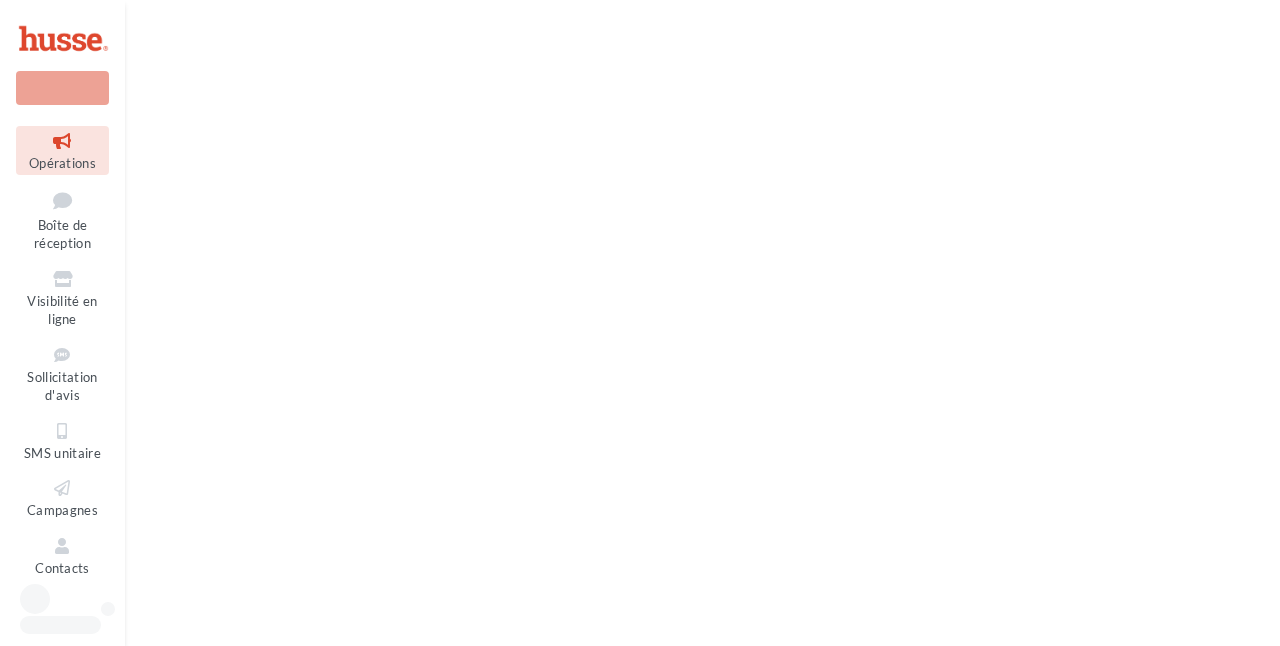 scroll, scrollTop: 0, scrollLeft: 0, axis: both 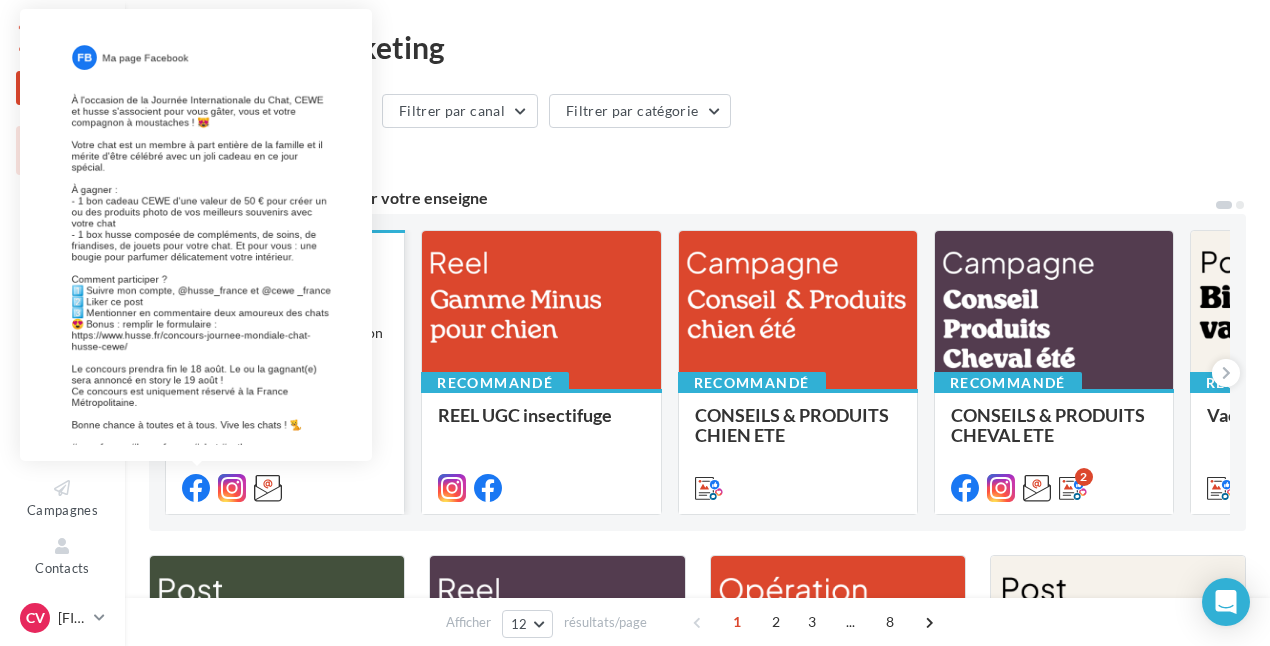 click at bounding box center [196, 488] 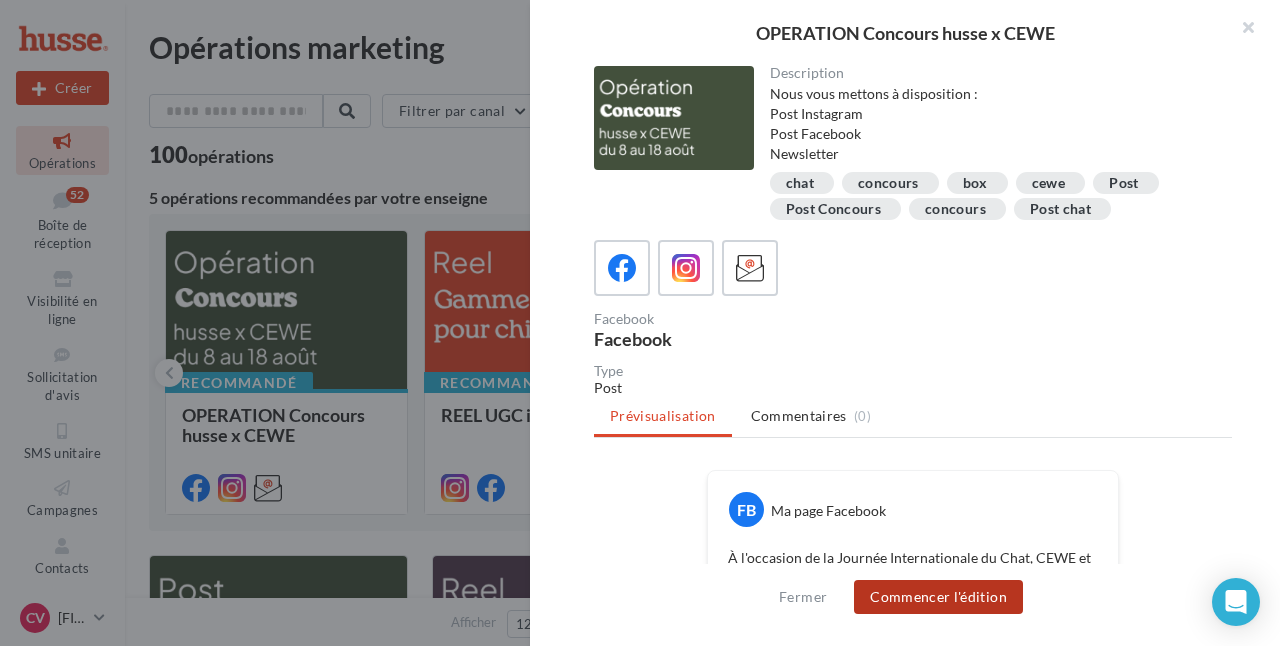 click on "Commencer l'édition" at bounding box center (938, 597) 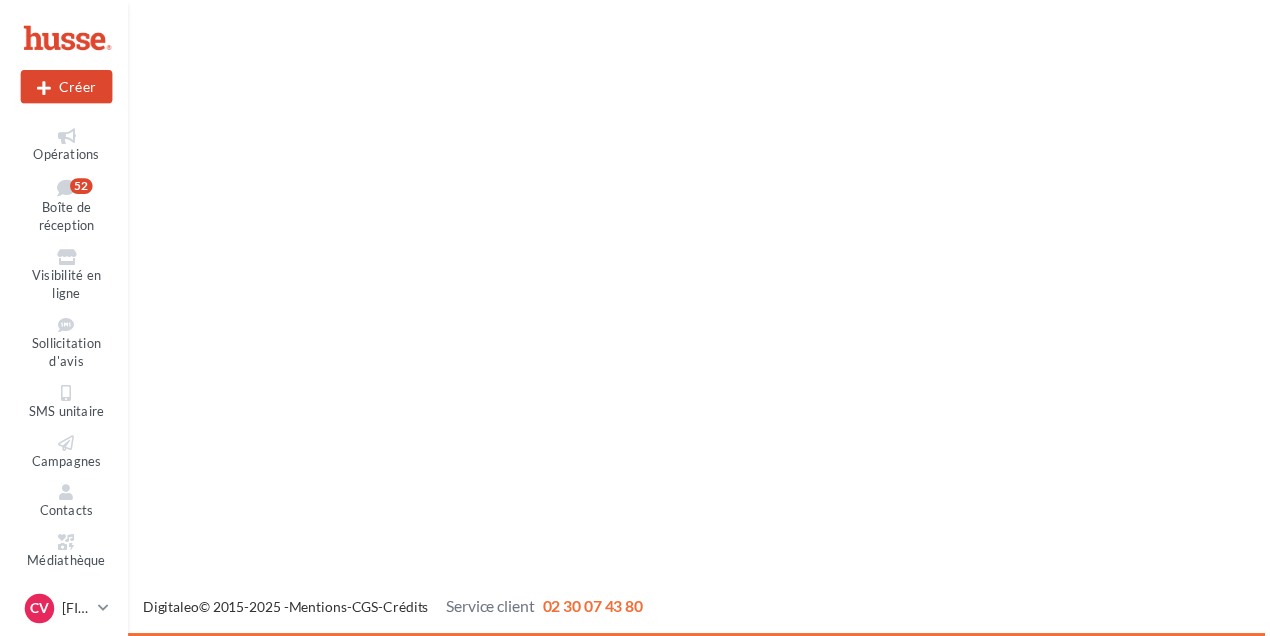 scroll, scrollTop: 0, scrollLeft: 0, axis: both 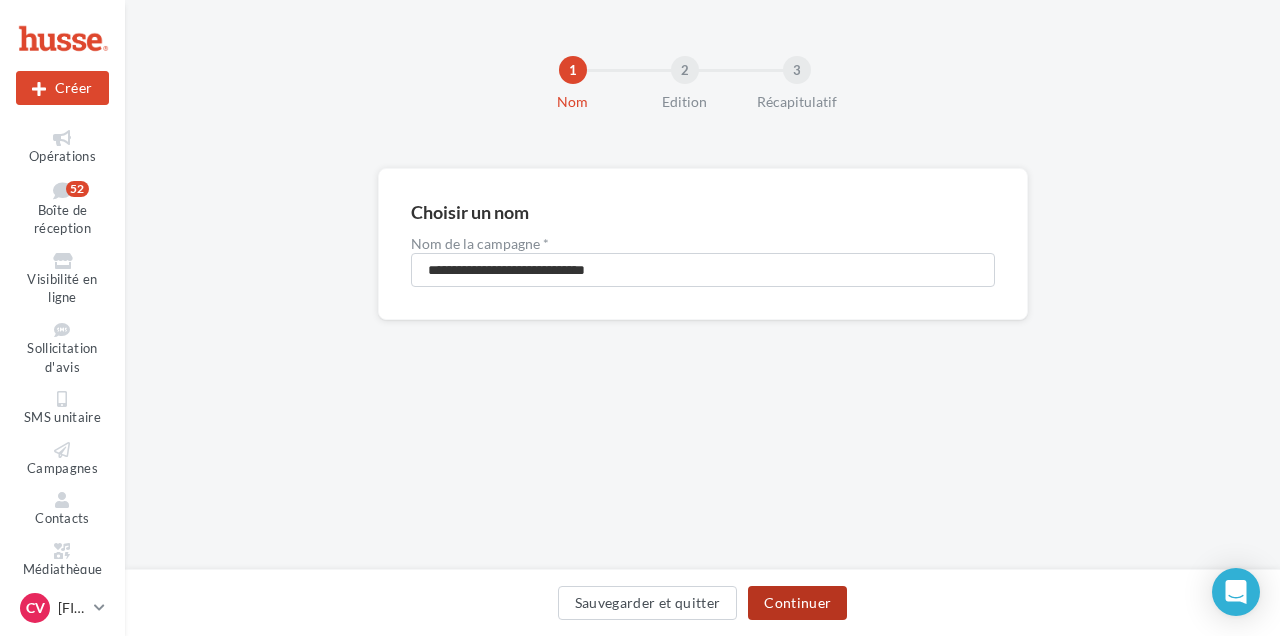 click on "Continuer" at bounding box center (797, 603) 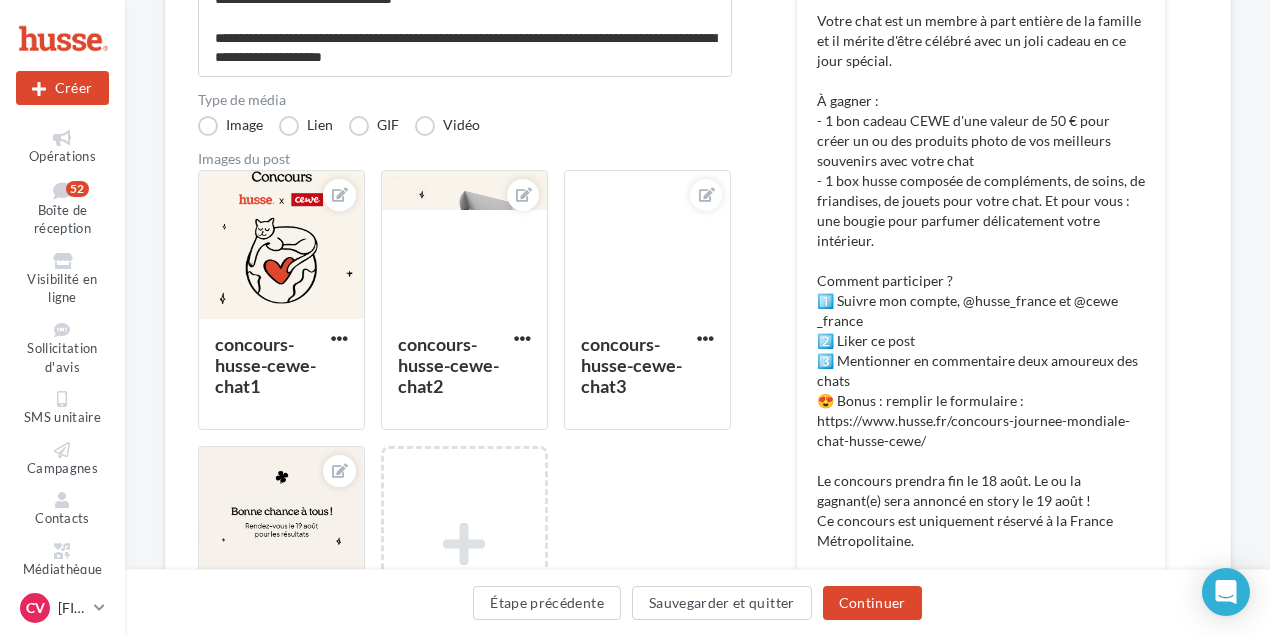 scroll, scrollTop: 600, scrollLeft: 0, axis: vertical 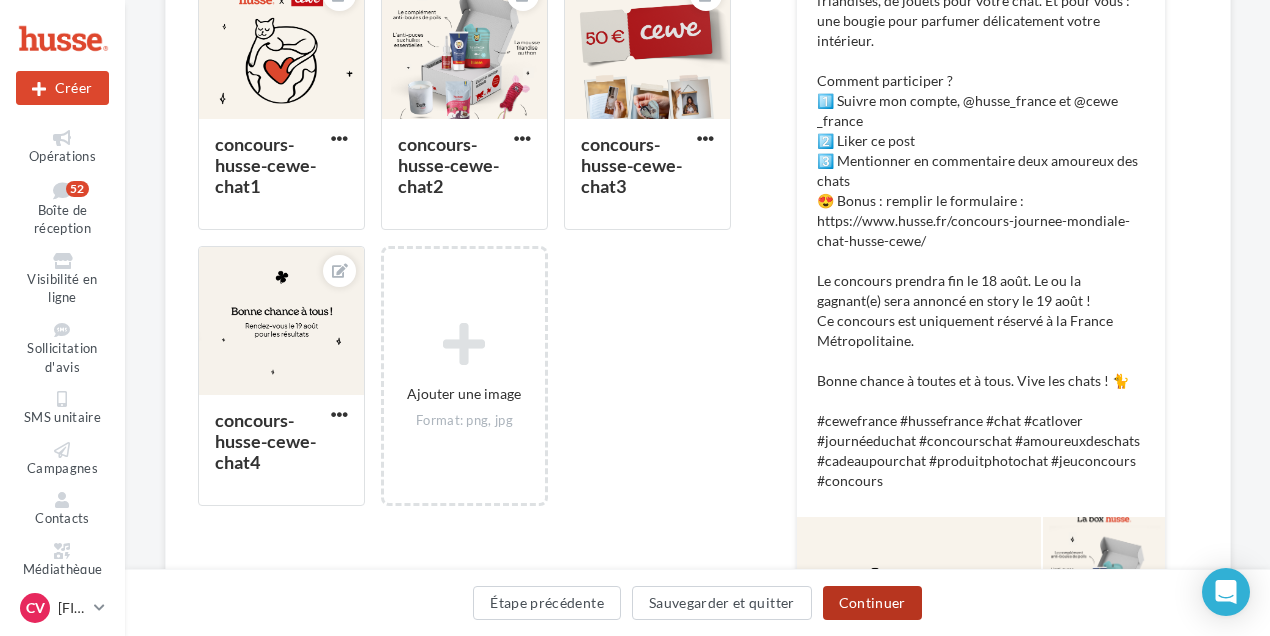 click on "Continuer" at bounding box center [872, 603] 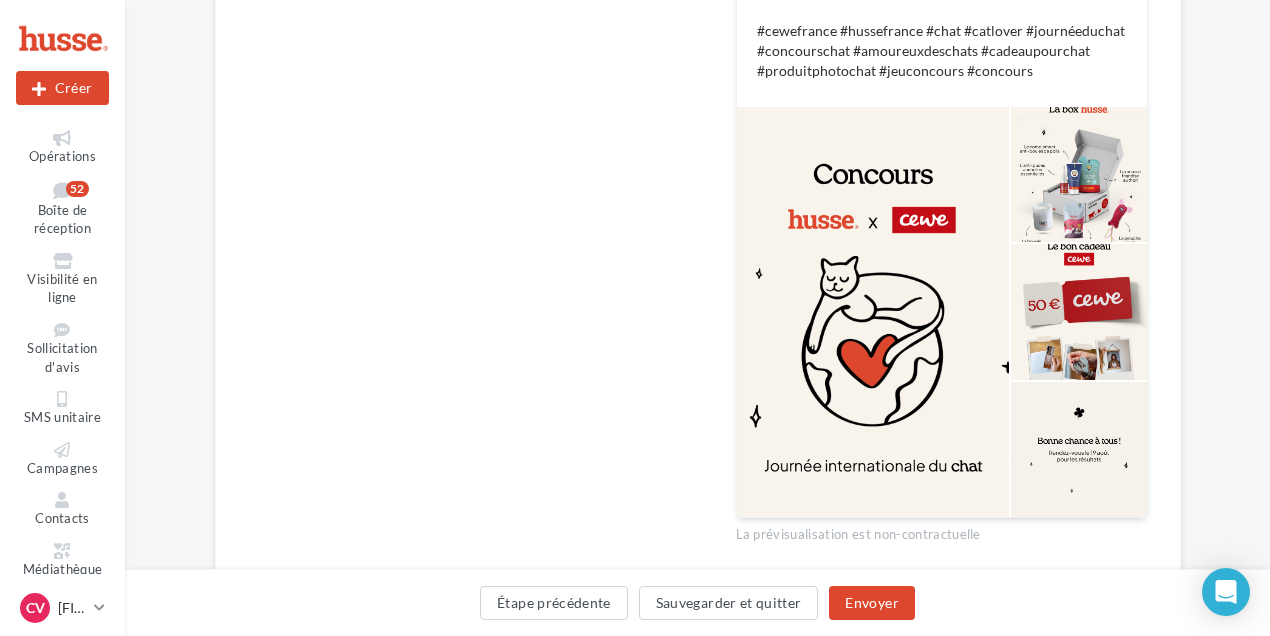scroll, scrollTop: 982, scrollLeft: 0, axis: vertical 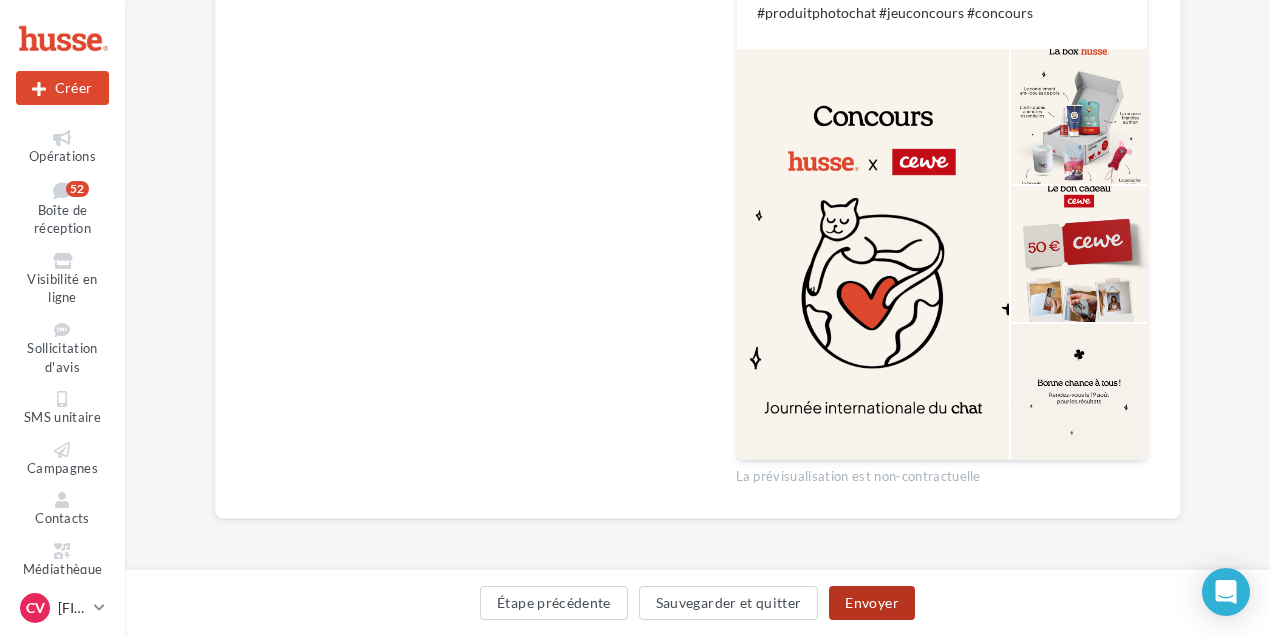 click on "Envoyer" at bounding box center [871, 603] 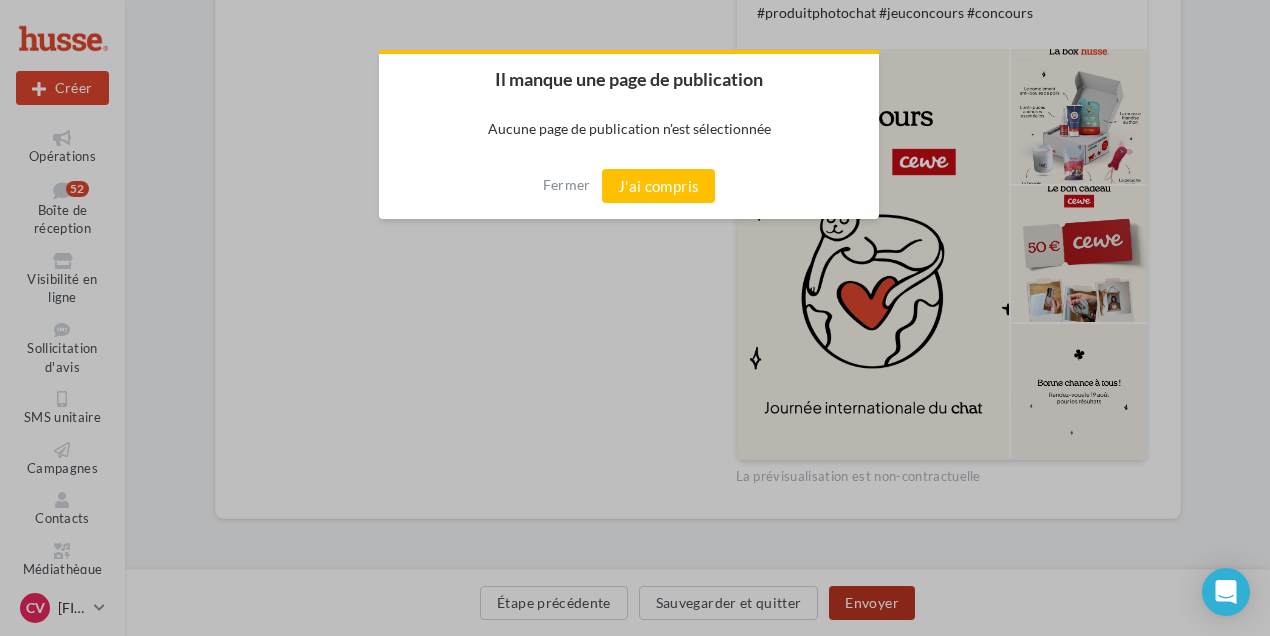 scroll, scrollTop: 972, scrollLeft: 0, axis: vertical 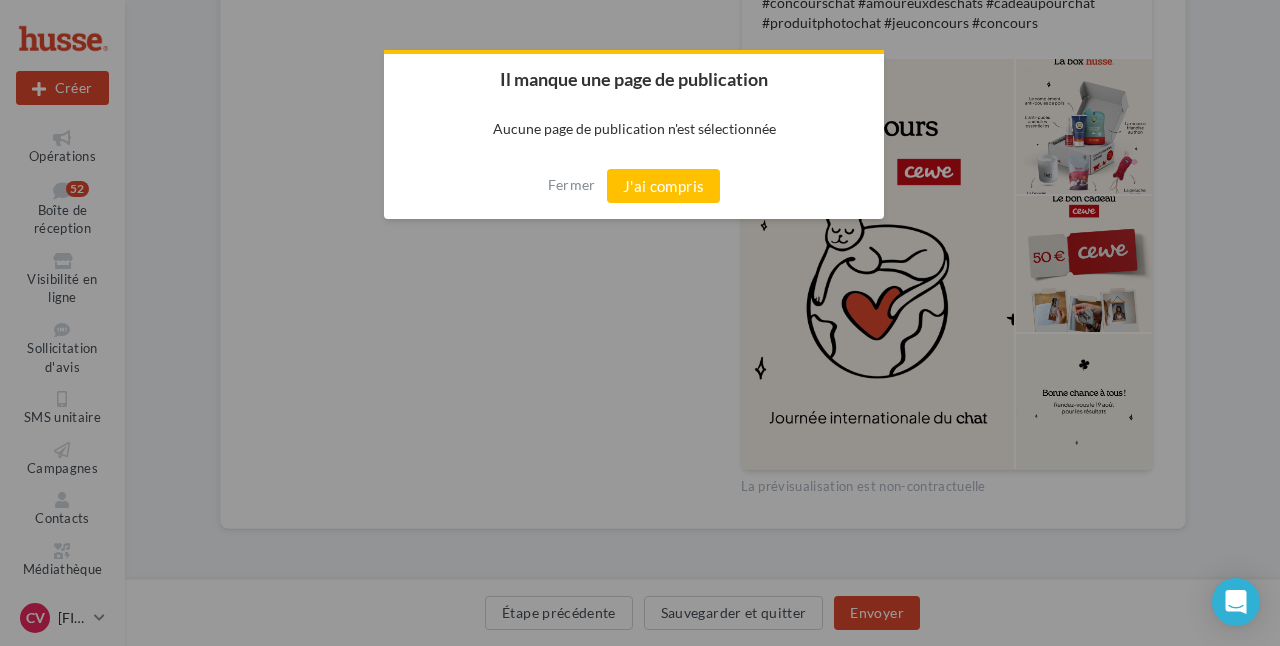 click at bounding box center [640, 323] 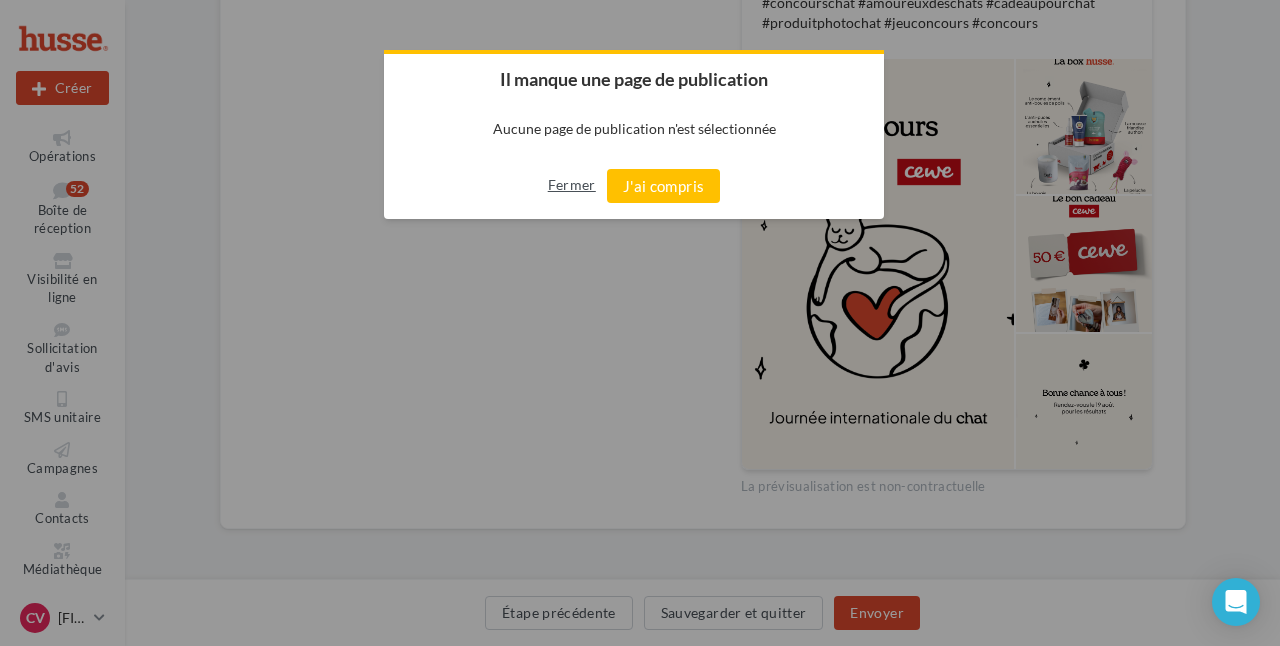 click on "Fermer" at bounding box center (572, 185) 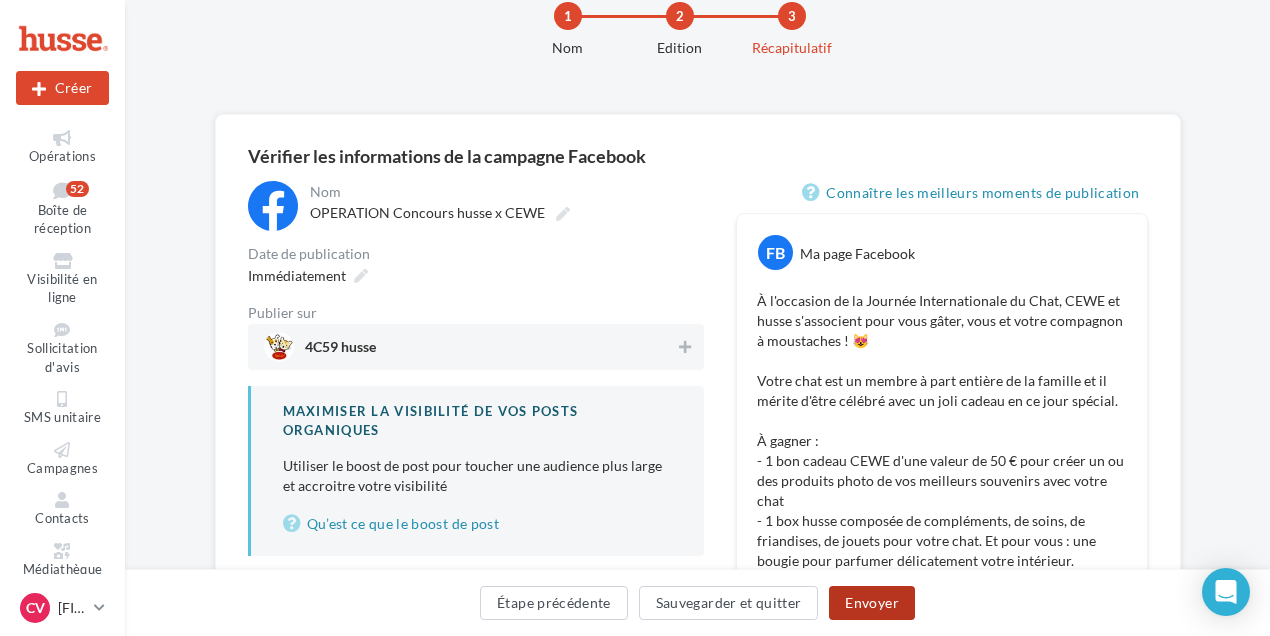 scroll, scrollTop: 0, scrollLeft: 0, axis: both 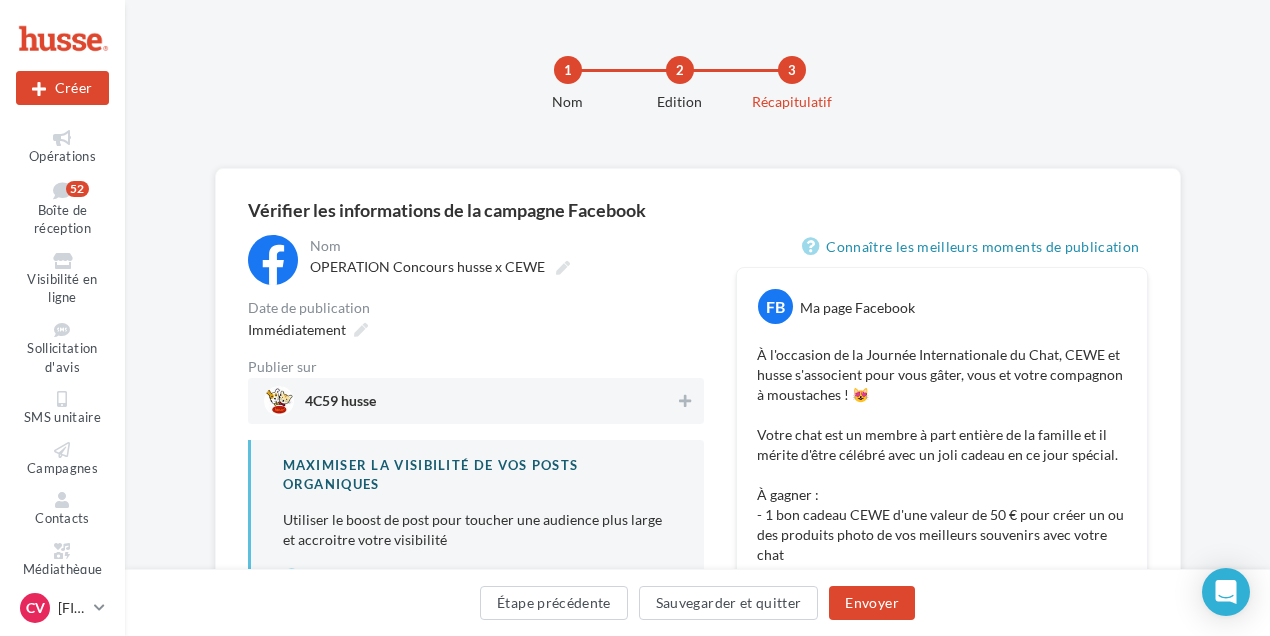 click on "4C59 husse" at bounding box center [470, 401] 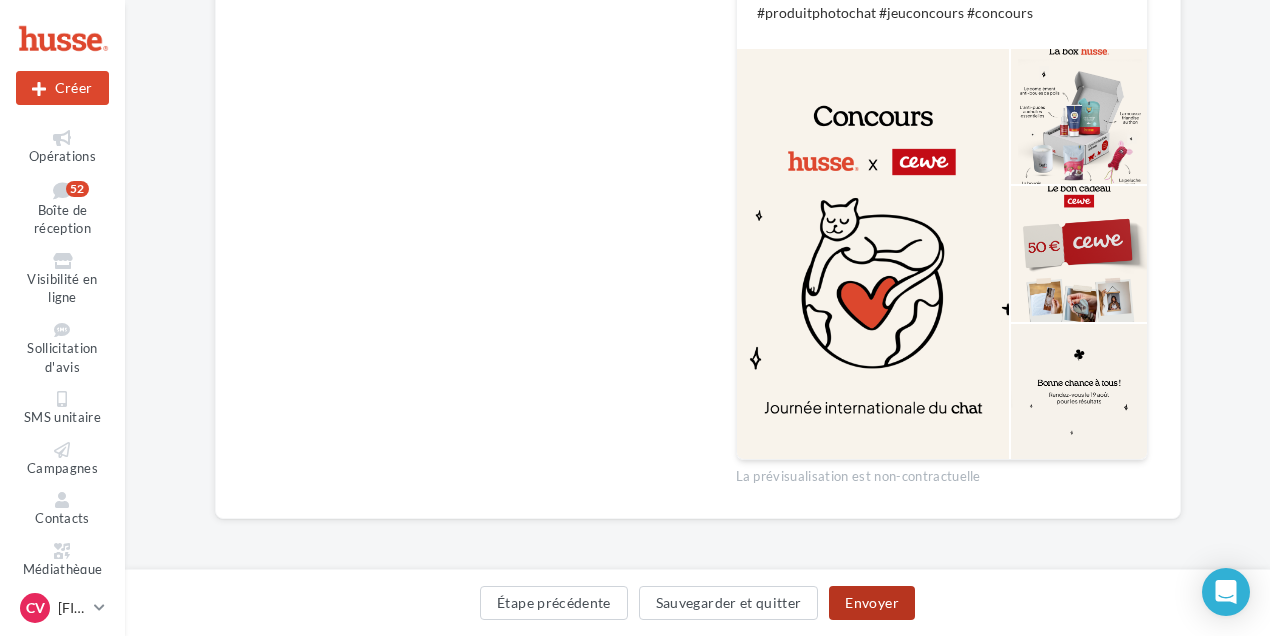 click on "Envoyer" at bounding box center (871, 603) 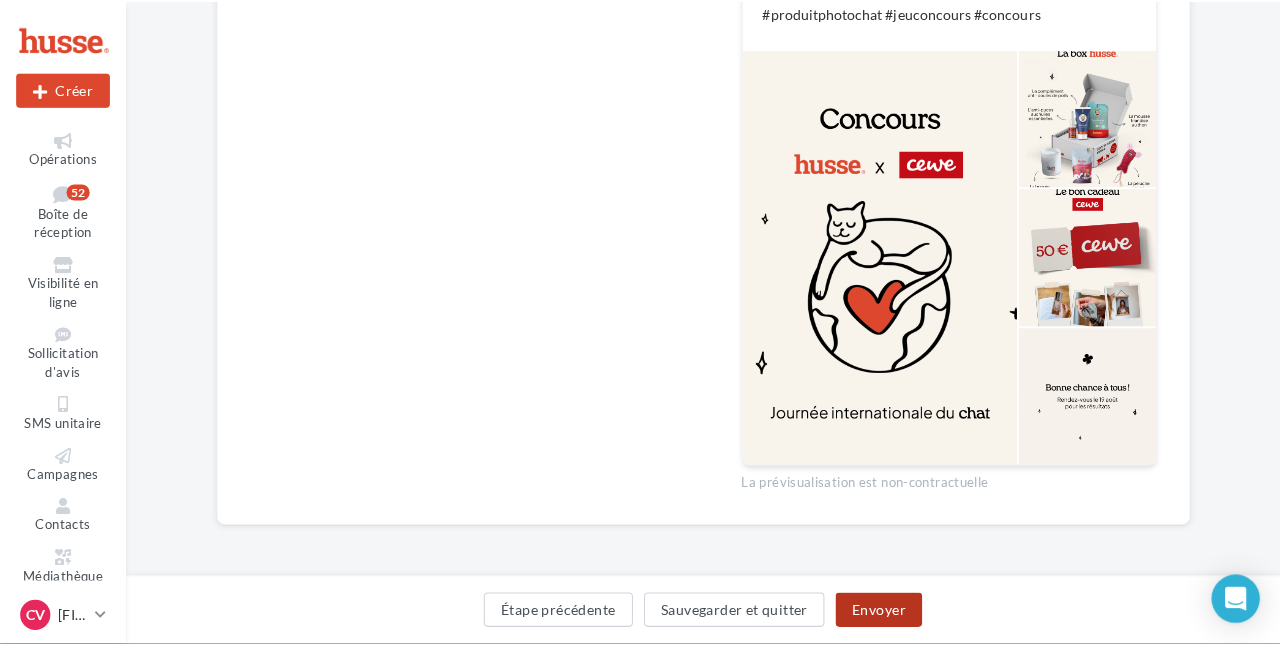 scroll, scrollTop: 972, scrollLeft: 0, axis: vertical 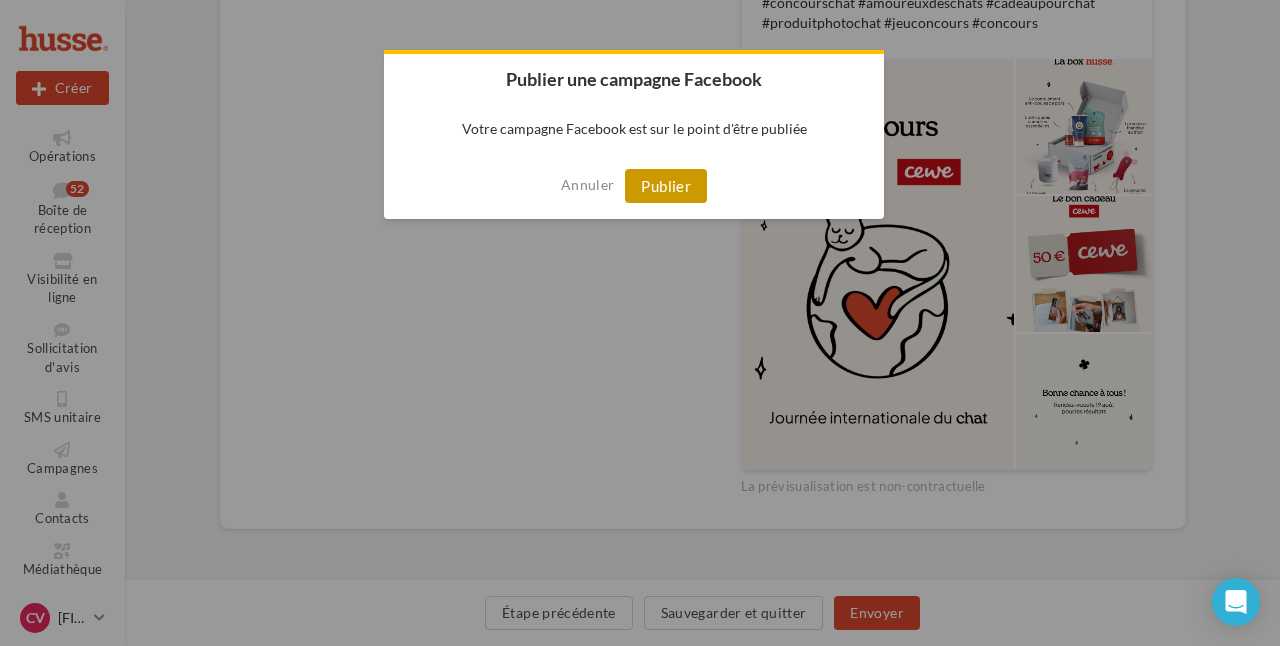 click on "Publier" at bounding box center (666, 186) 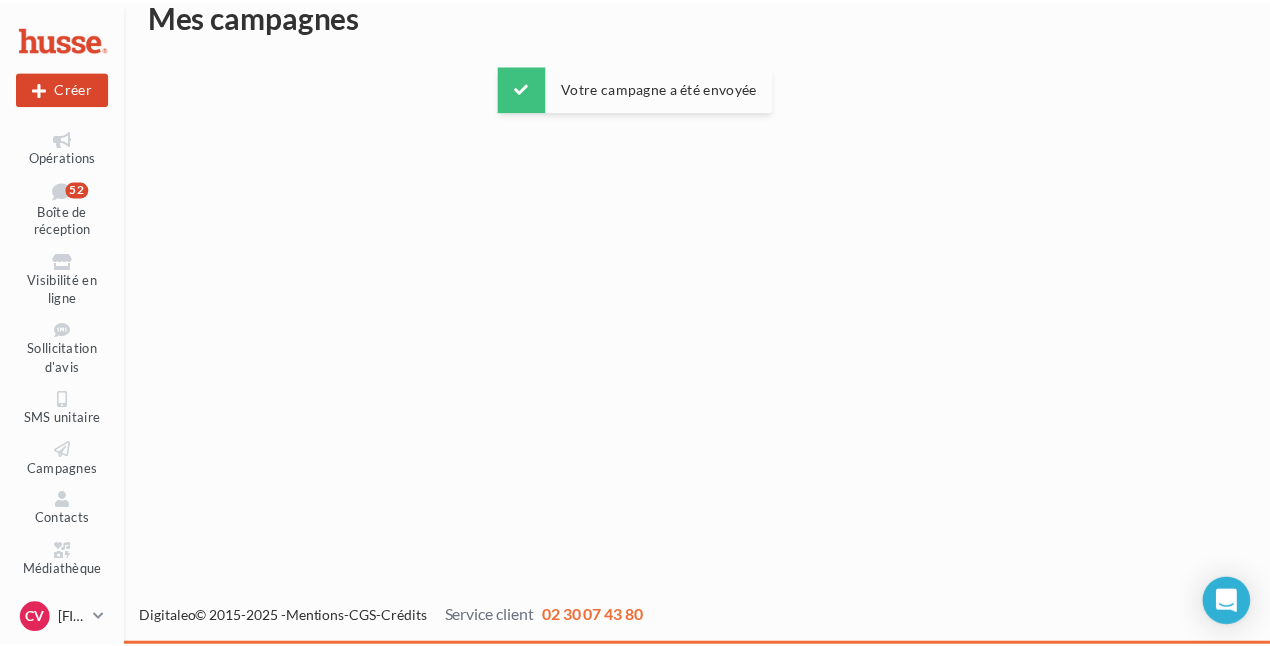 scroll, scrollTop: 32, scrollLeft: 0, axis: vertical 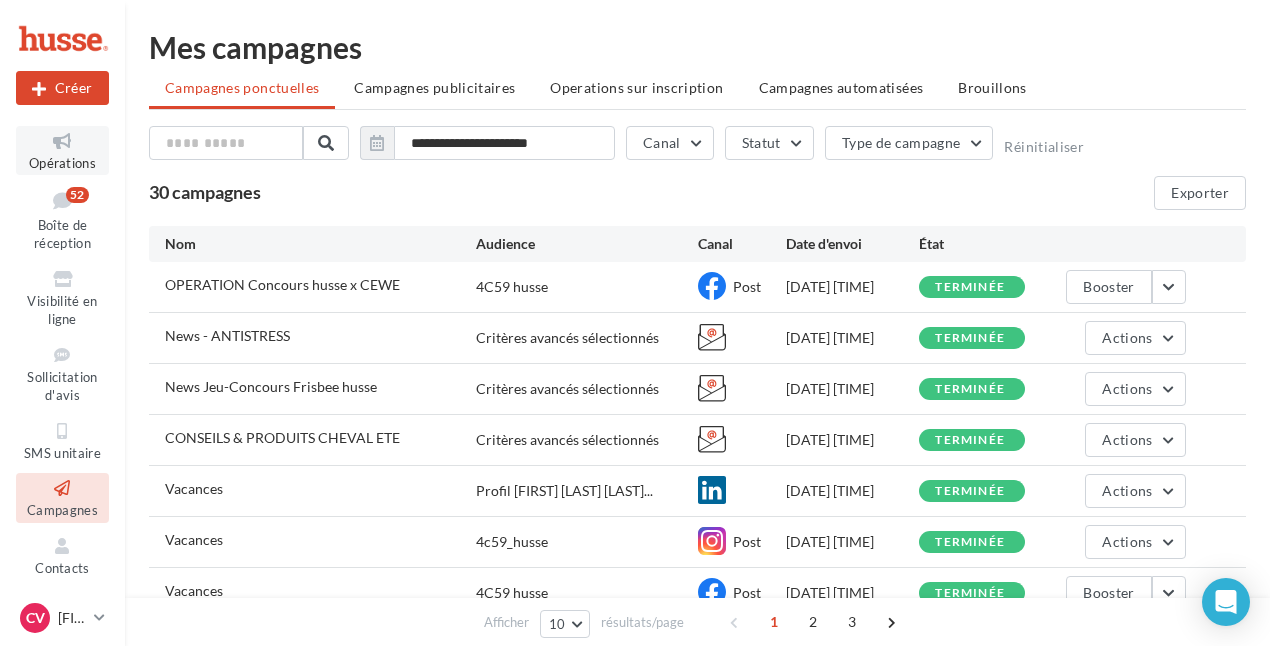 click at bounding box center [62, 141] 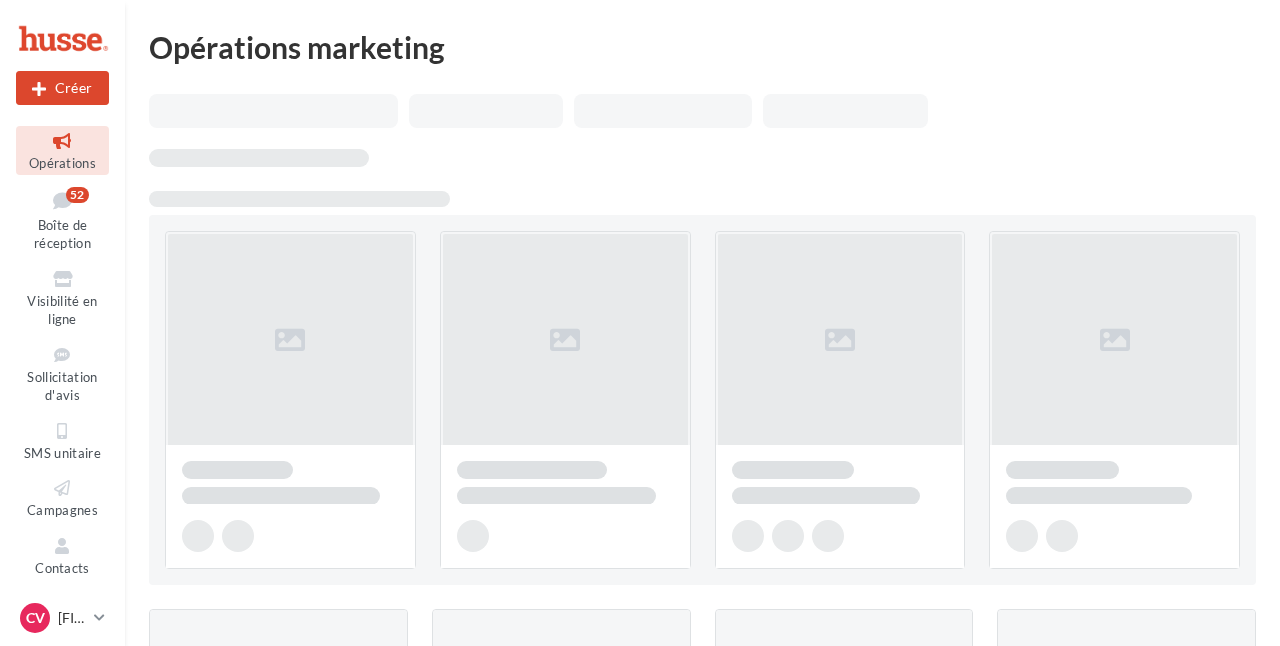 scroll, scrollTop: 0, scrollLeft: 0, axis: both 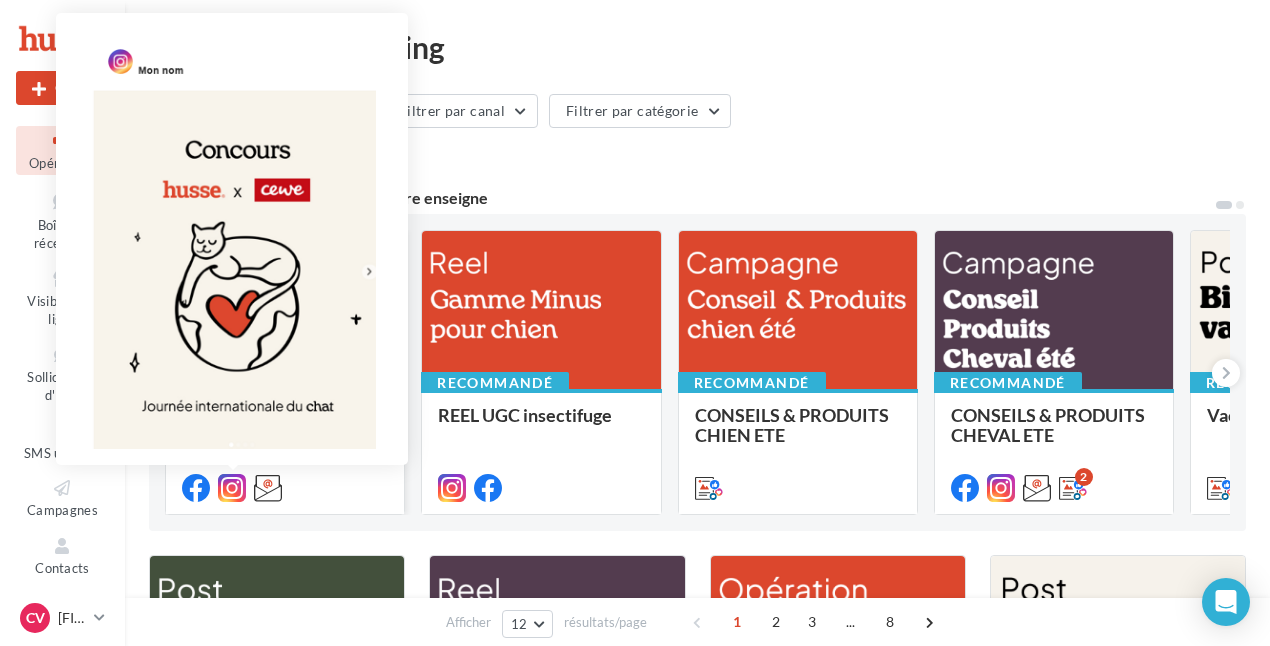 click at bounding box center [232, 488] 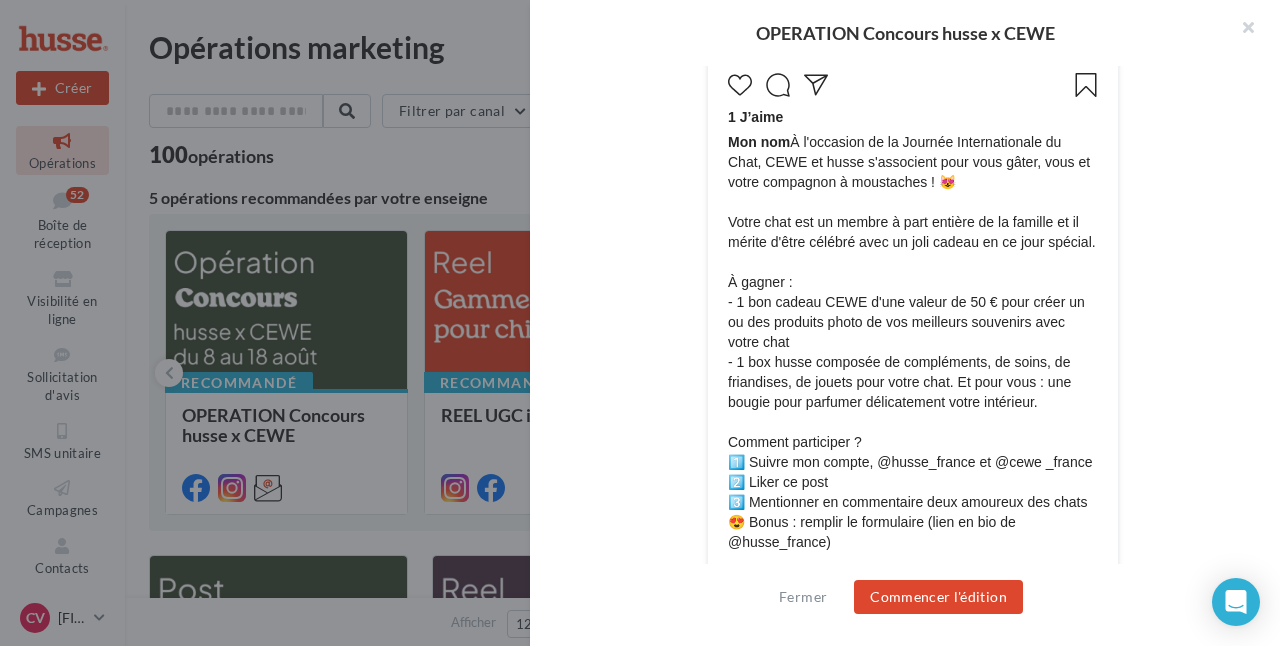 scroll, scrollTop: 1316, scrollLeft: 0, axis: vertical 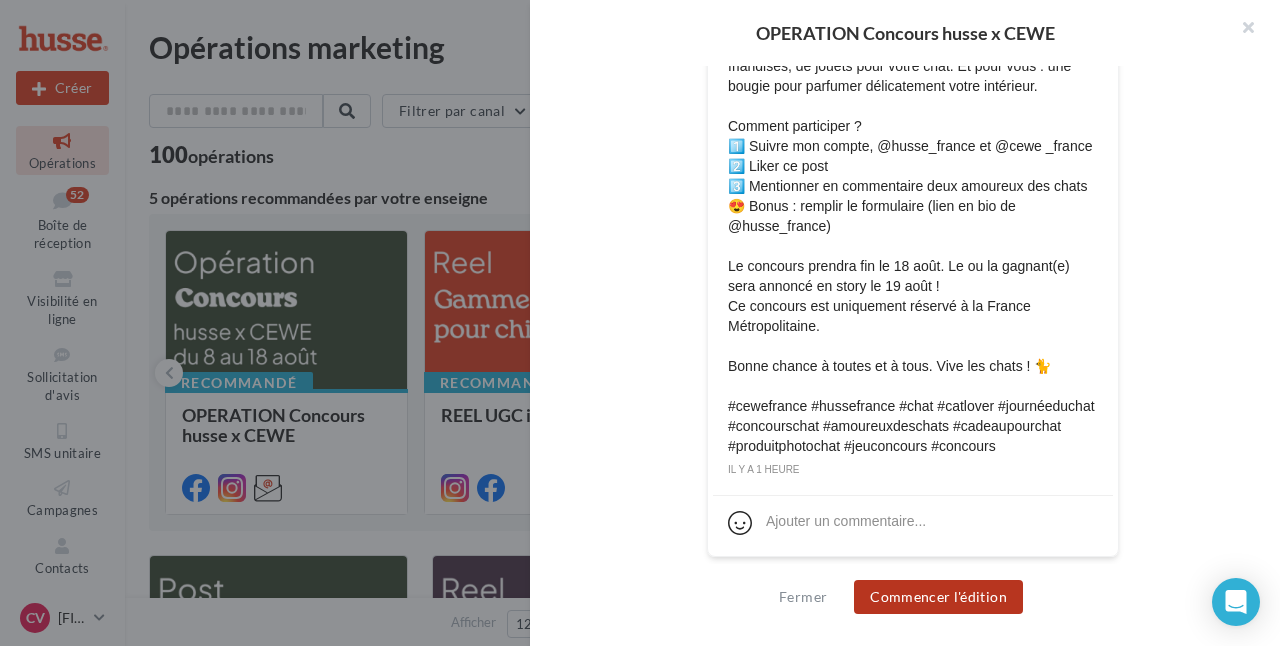 click on "Commencer l'édition" at bounding box center (938, 597) 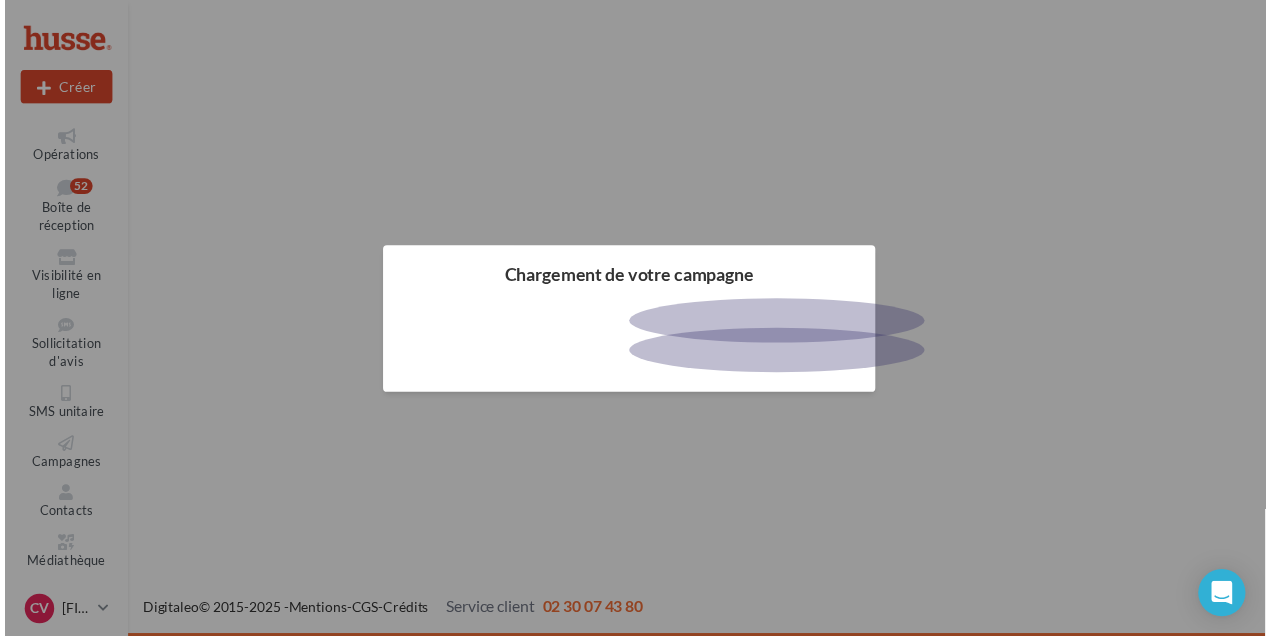 scroll, scrollTop: 0, scrollLeft: 0, axis: both 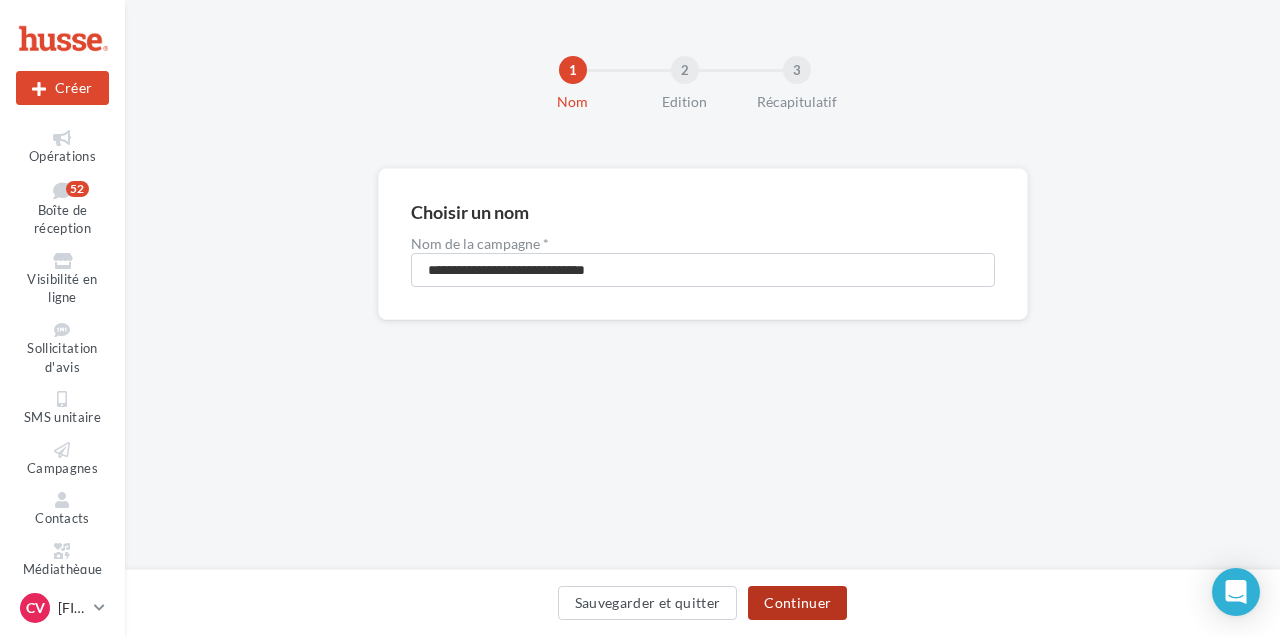 click on "Continuer" at bounding box center (797, 603) 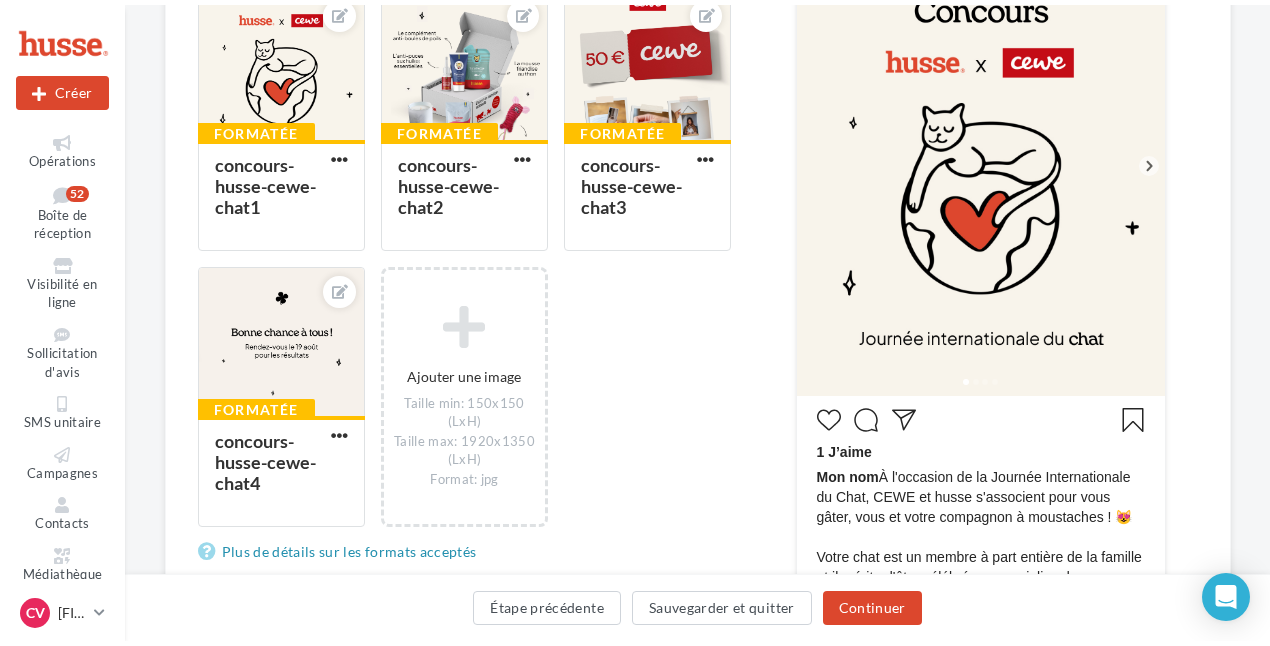scroll, scrollTop: 0, scrollLeft: 0, axis: both 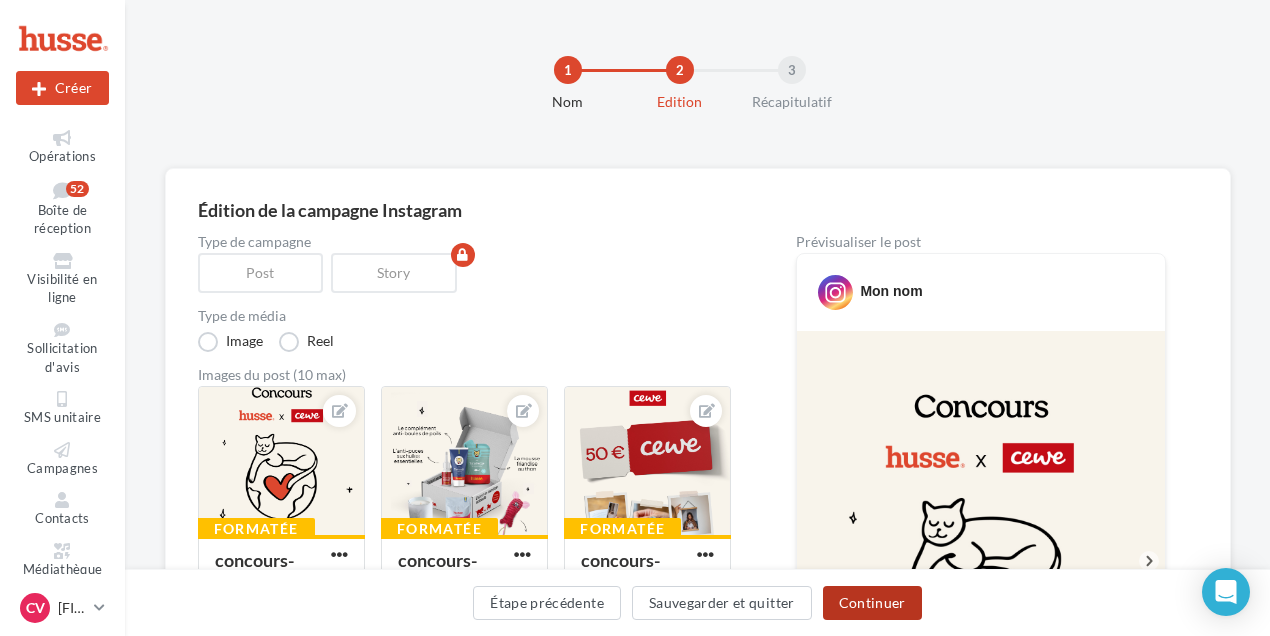 click on "Continuer" at bounding box center [872, 603] 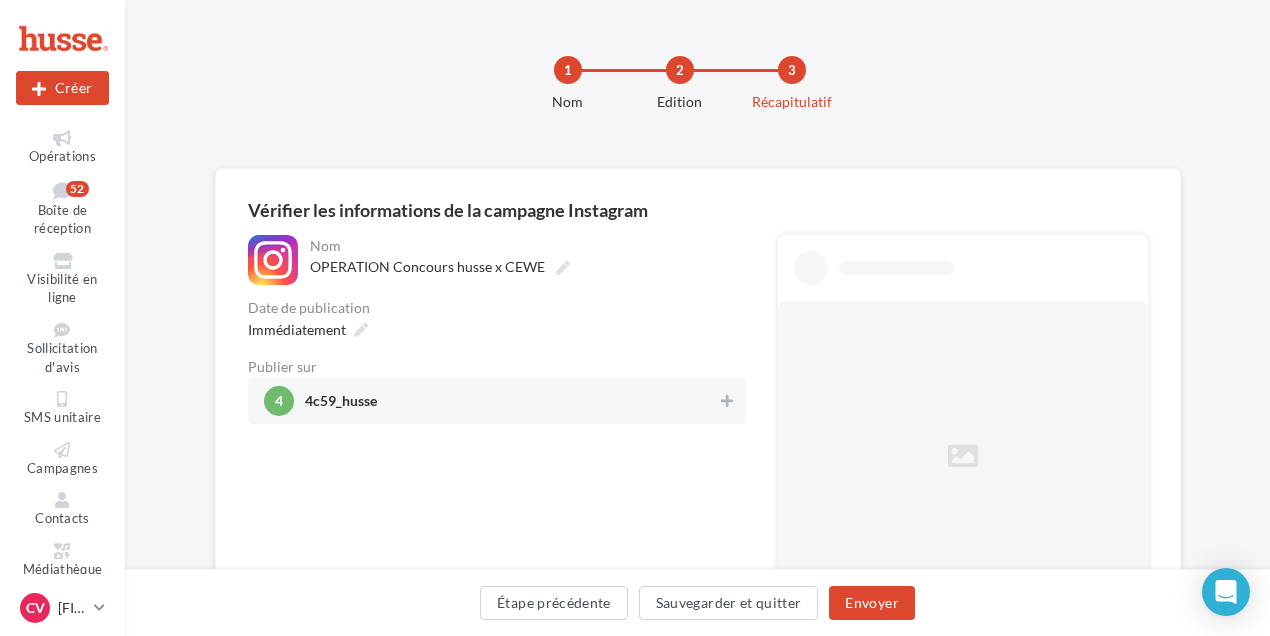 click on "4
4c59_husse" at bounding box center (491, 401) 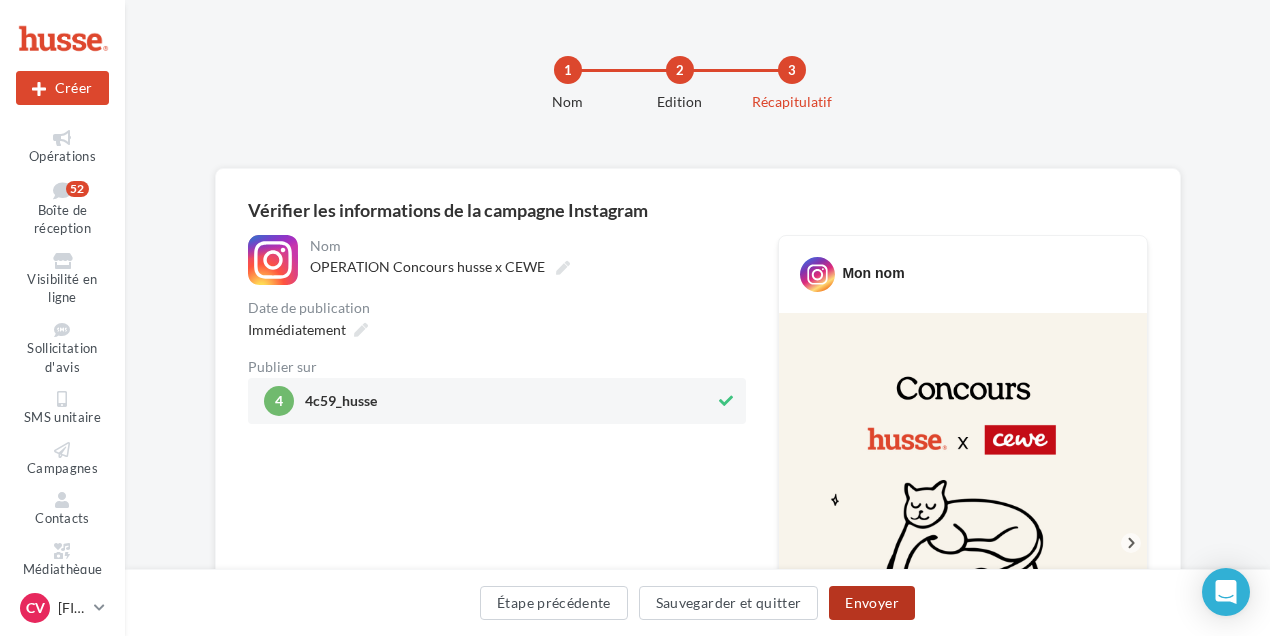 click on "Envoyer" at bounding box center [871, 603] 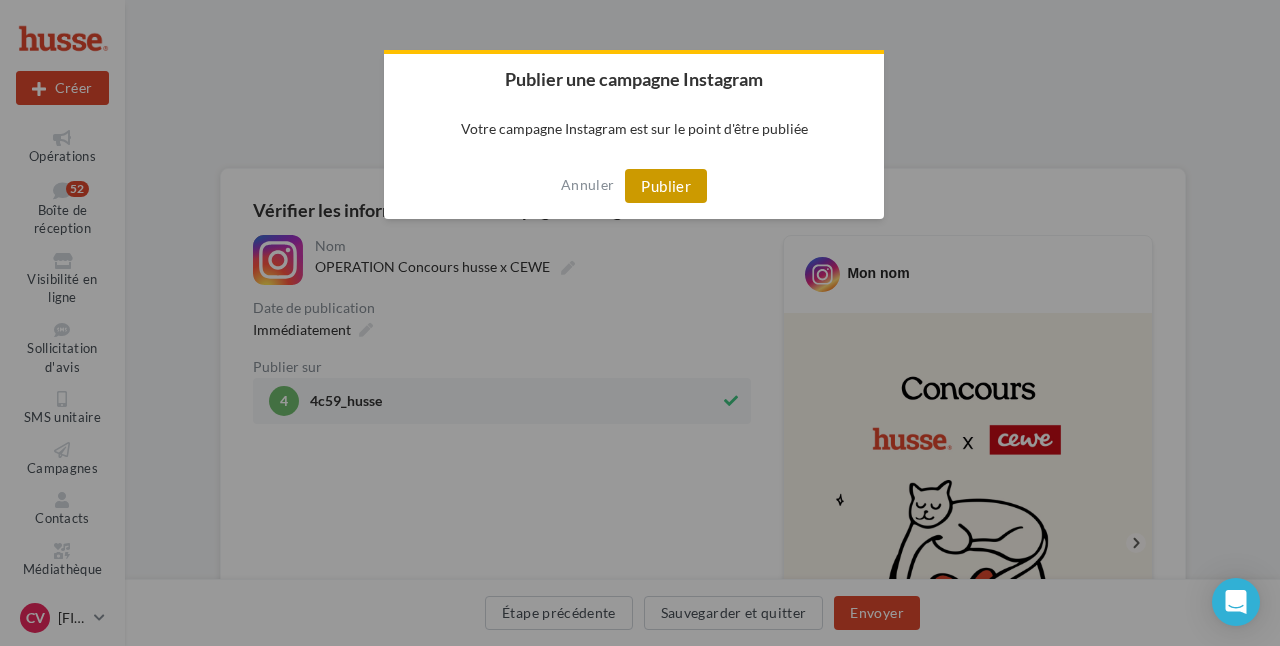 click on "Publier" at bounding box center (666, 186) 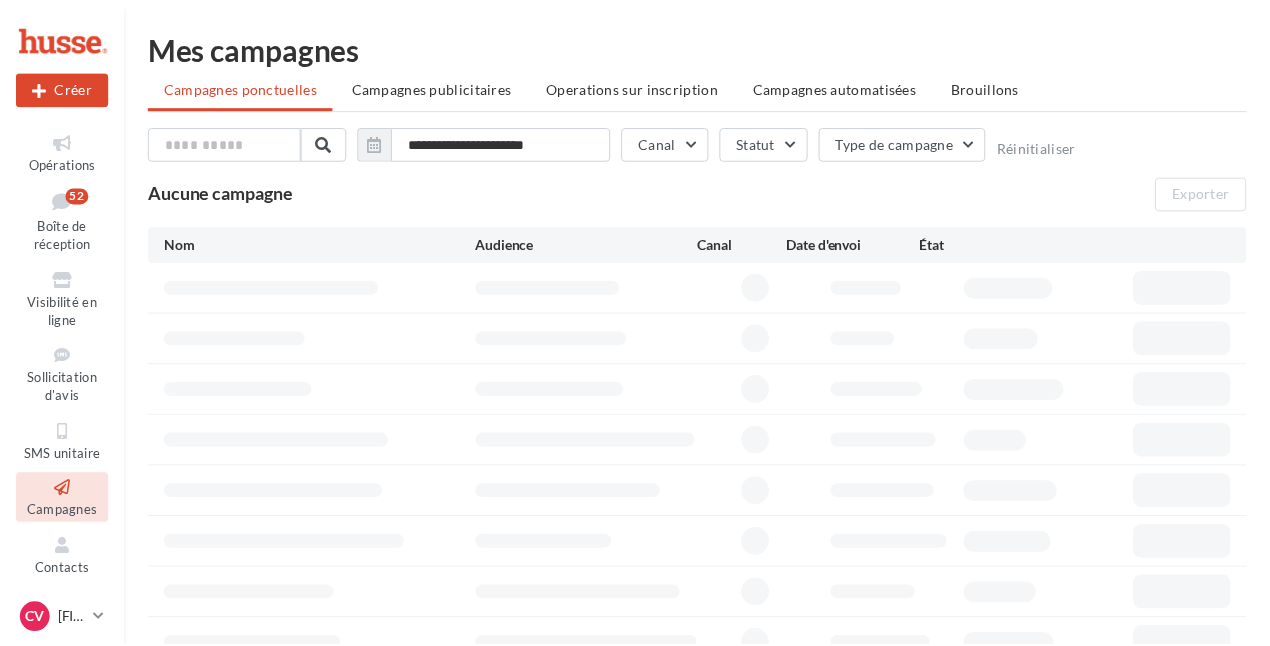 scroll, scrollTop: 0, scrollLeft: 0, axis: both 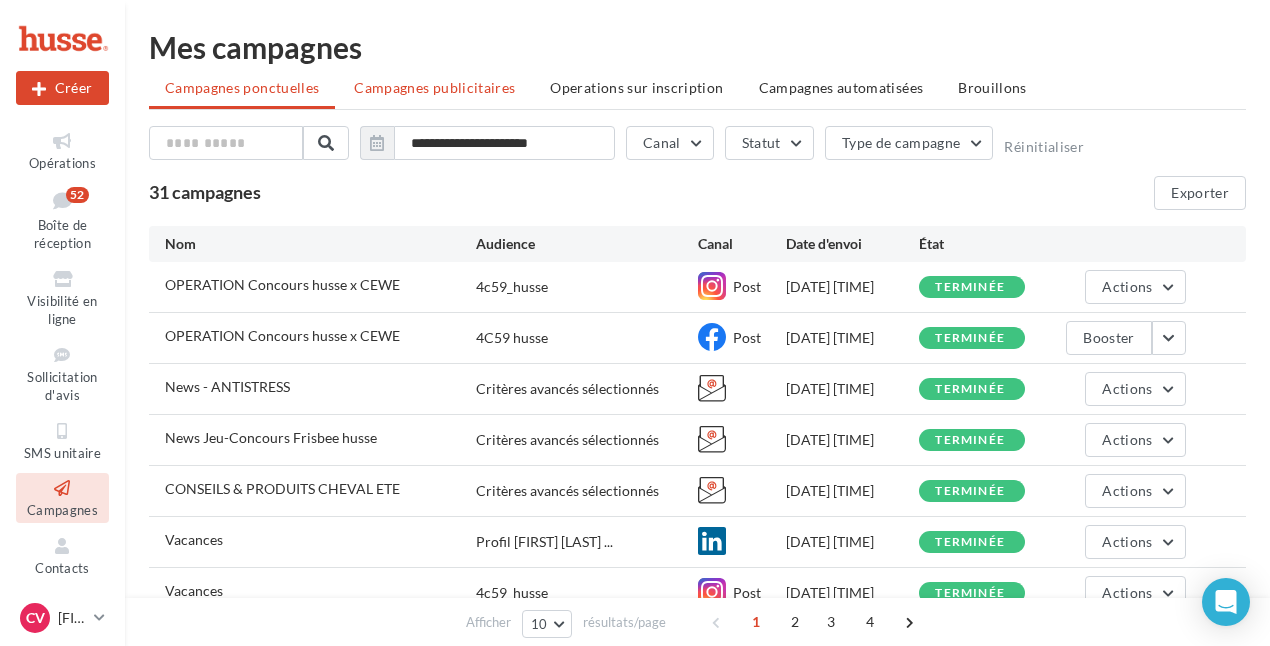 click on "Campagnes publicitaires" at bounding box center [434, 87] 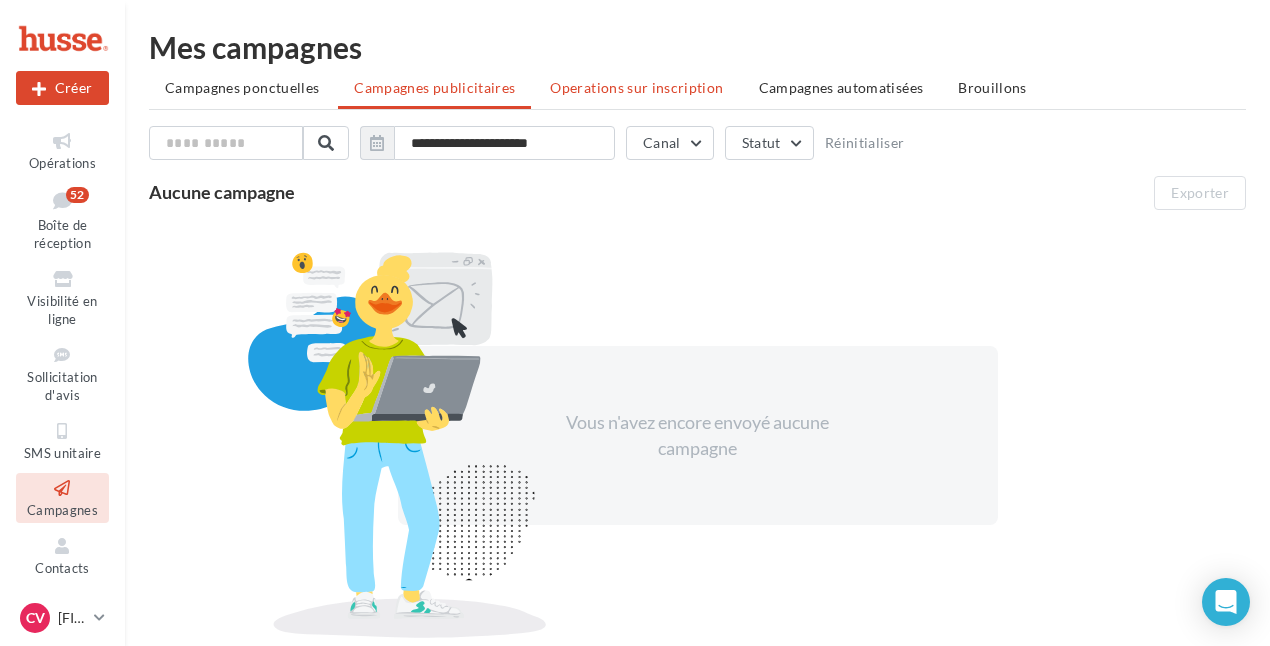 click on "Operations sur inscription" at bounding box center [636, 87] 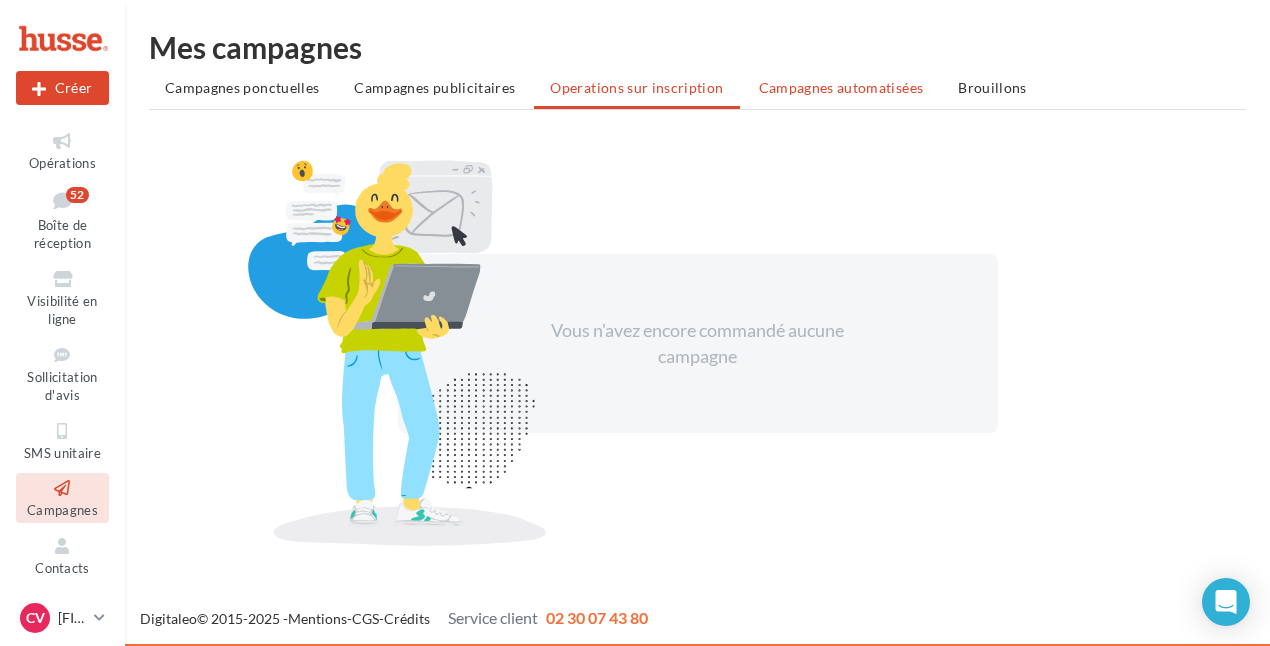 click on "Campagnes automatisées" at bounding box center [841, 87] 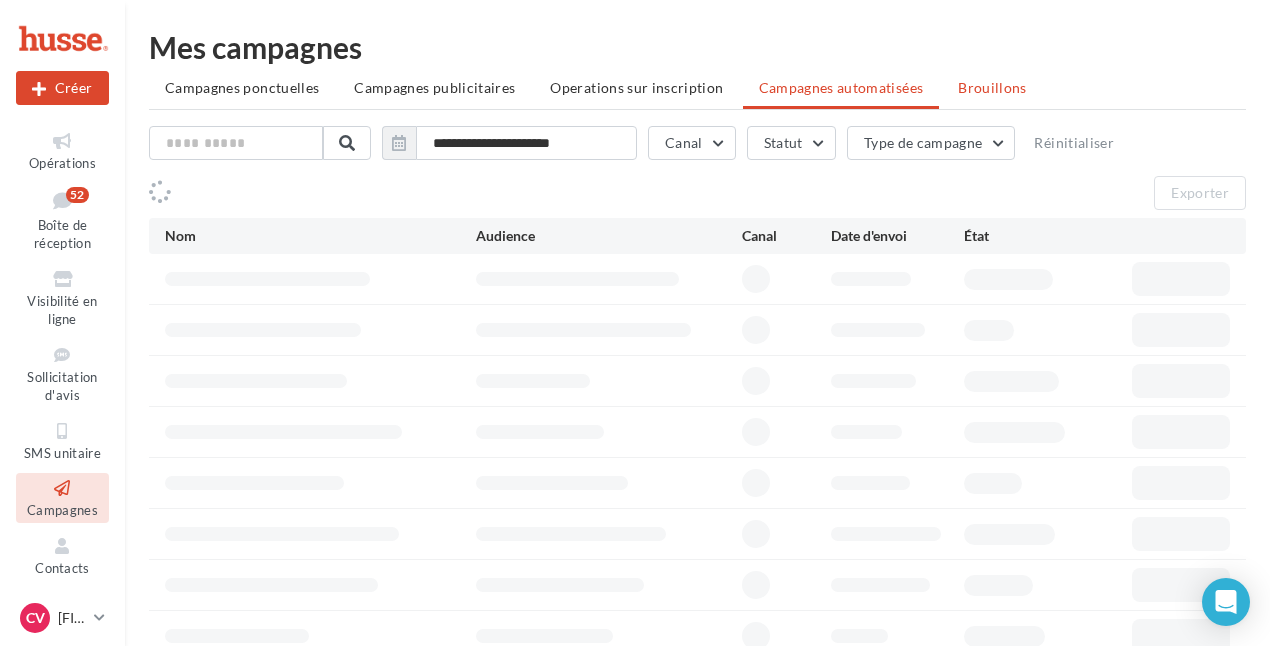 click on "Brouillons" at bounding box center (992, 87) 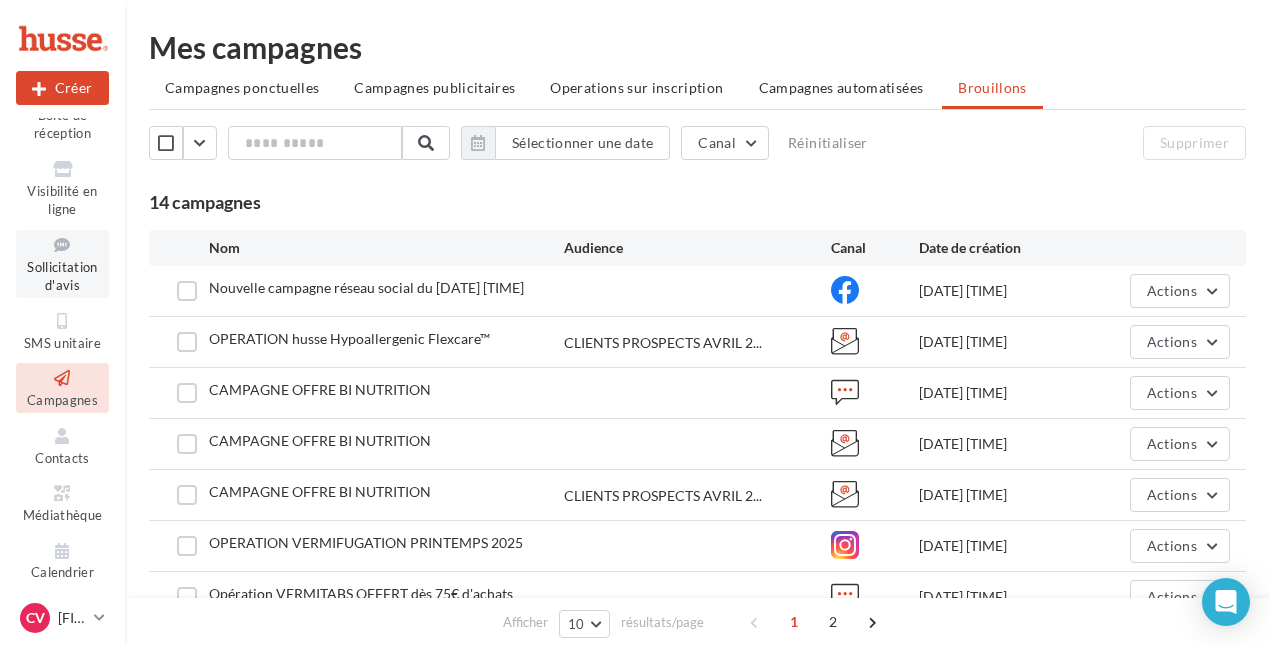 scroll, scrollTop: 137, scrollLeft: 0, axis: vertical 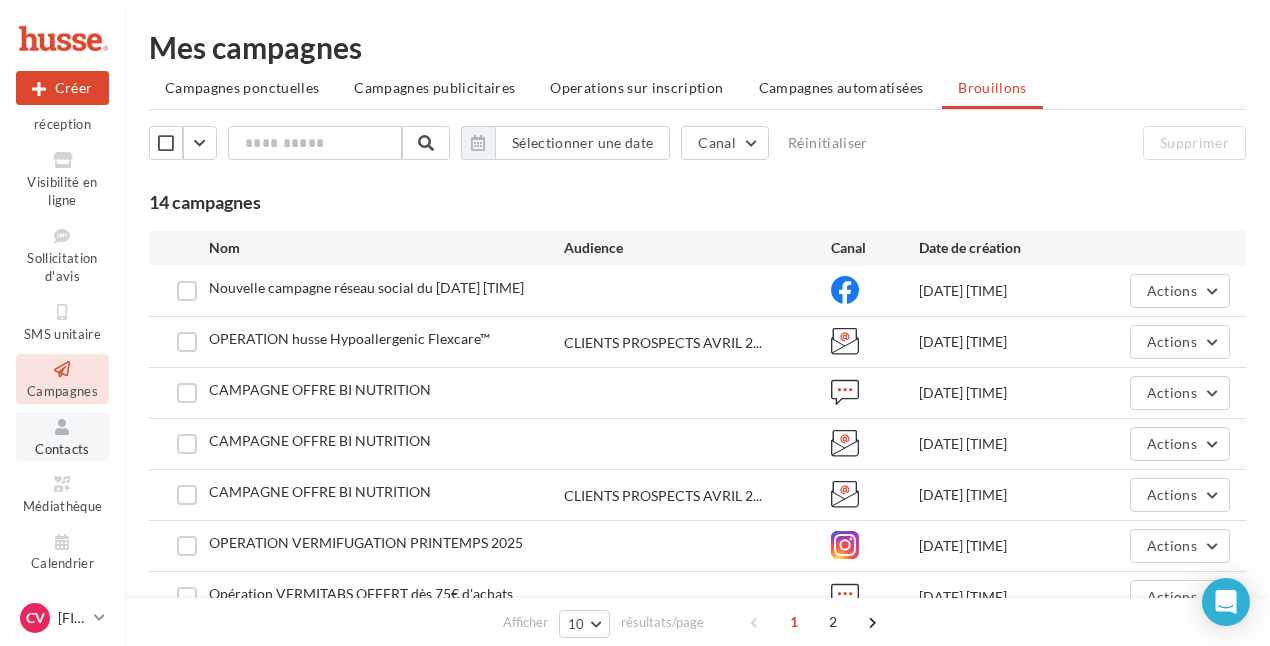 click at bounding box center (62, 427) 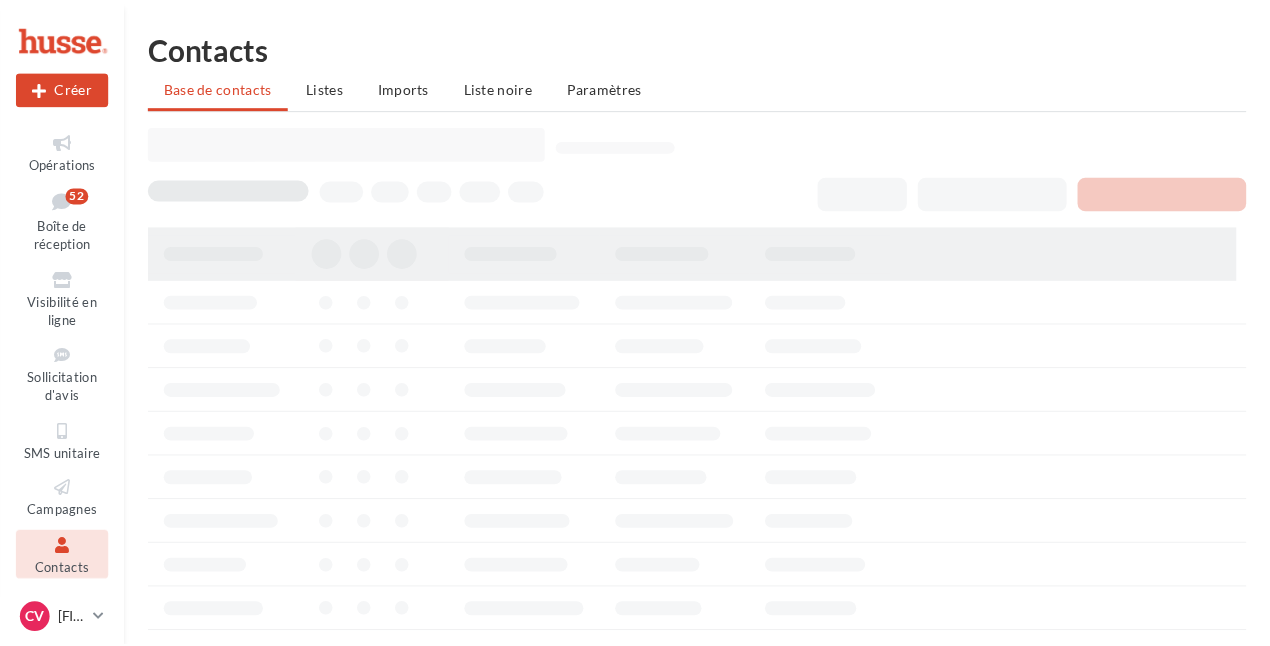 scroll, scrollTop: 0, scrollLeft: 0, axis: both 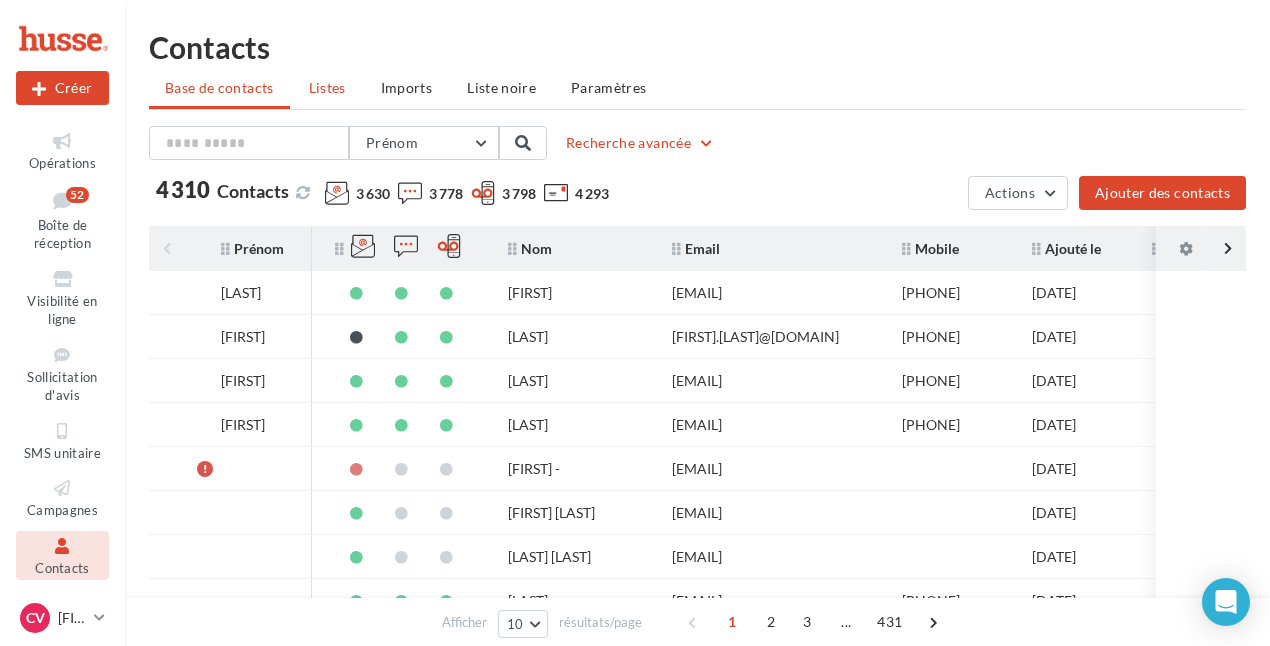 click on "Listes" at bounding box center [327, 88] 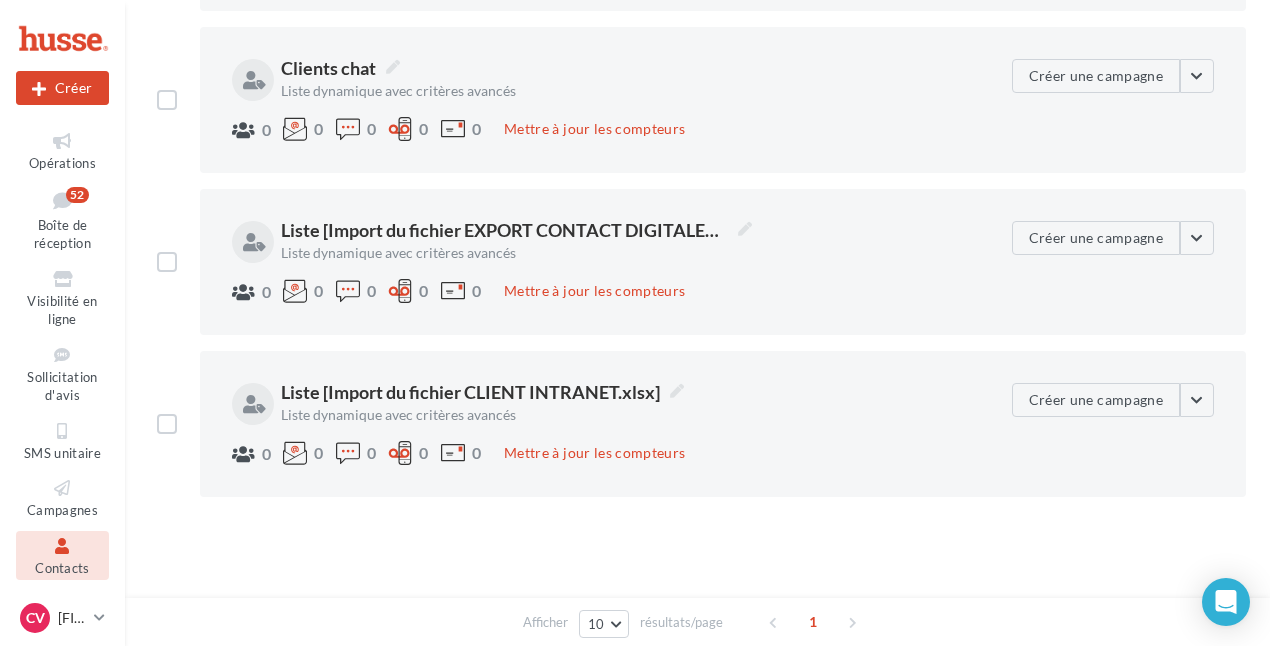 scroll, scrollTop: 0, scrollLeft: 0, axis: both 